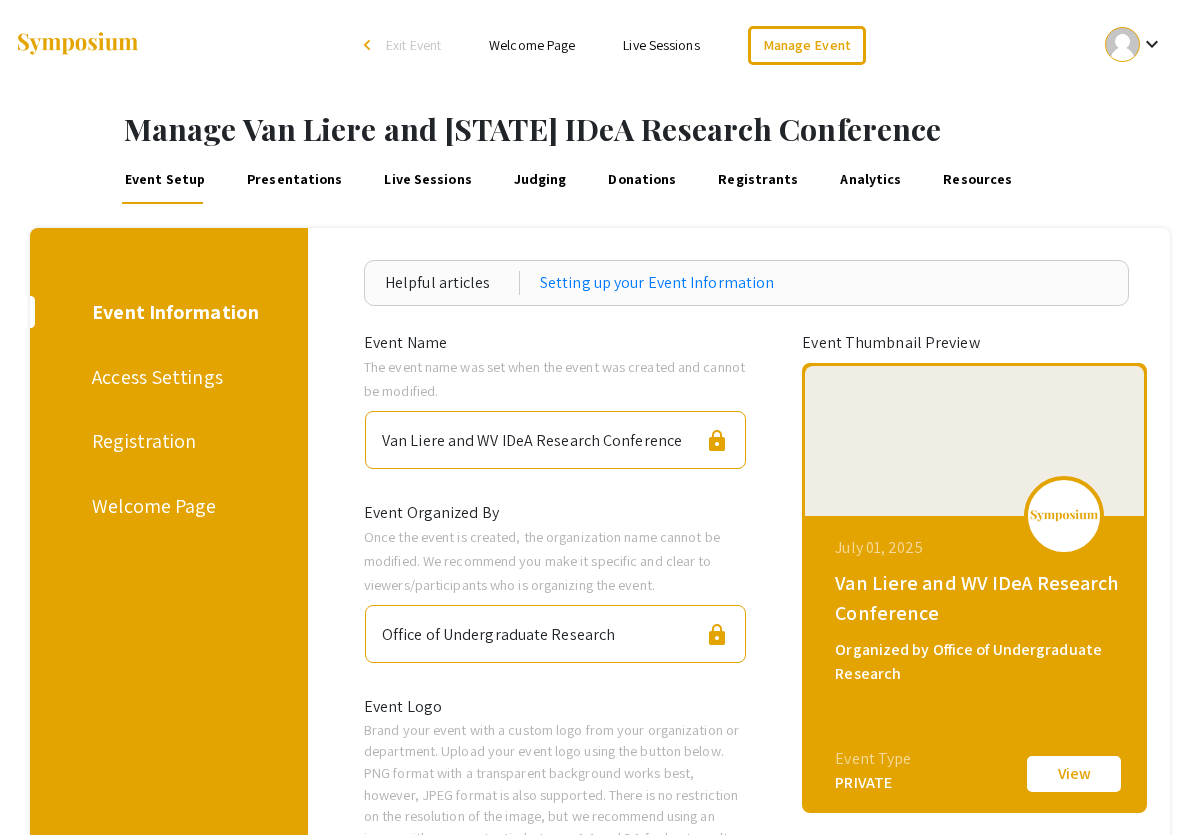 scroll, scrollTop: 131, scrollLeft: 0, axis: vertical 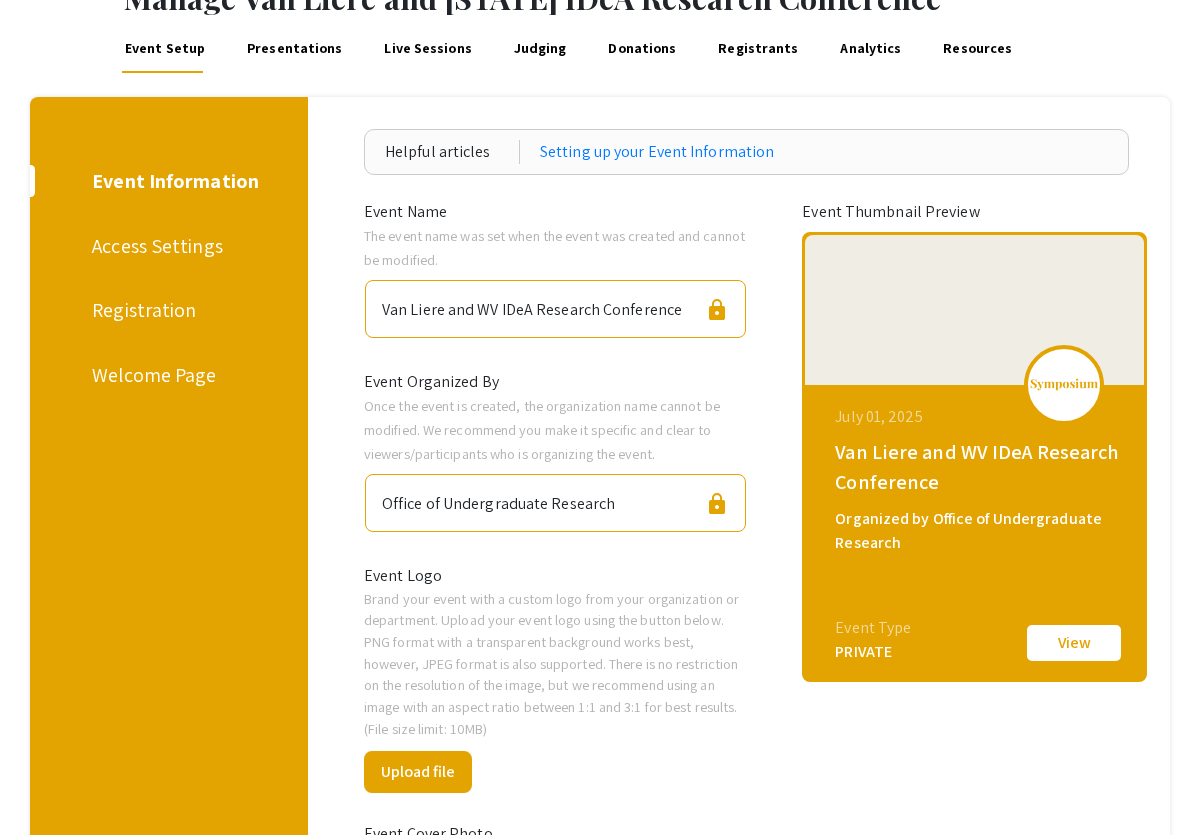 click on "Registration" at bounding box center (164, 310) 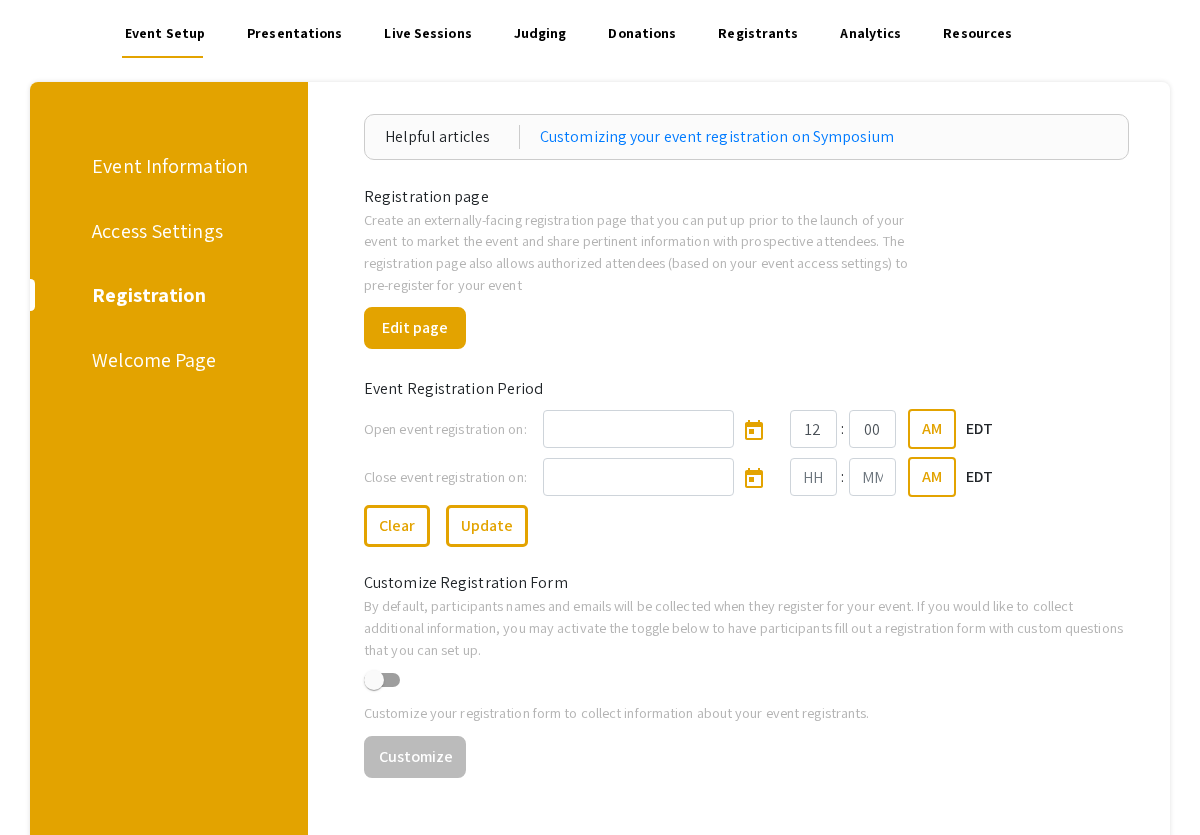 scroll, scrollTop: 333, scrollLeft: 0, axis: vertical 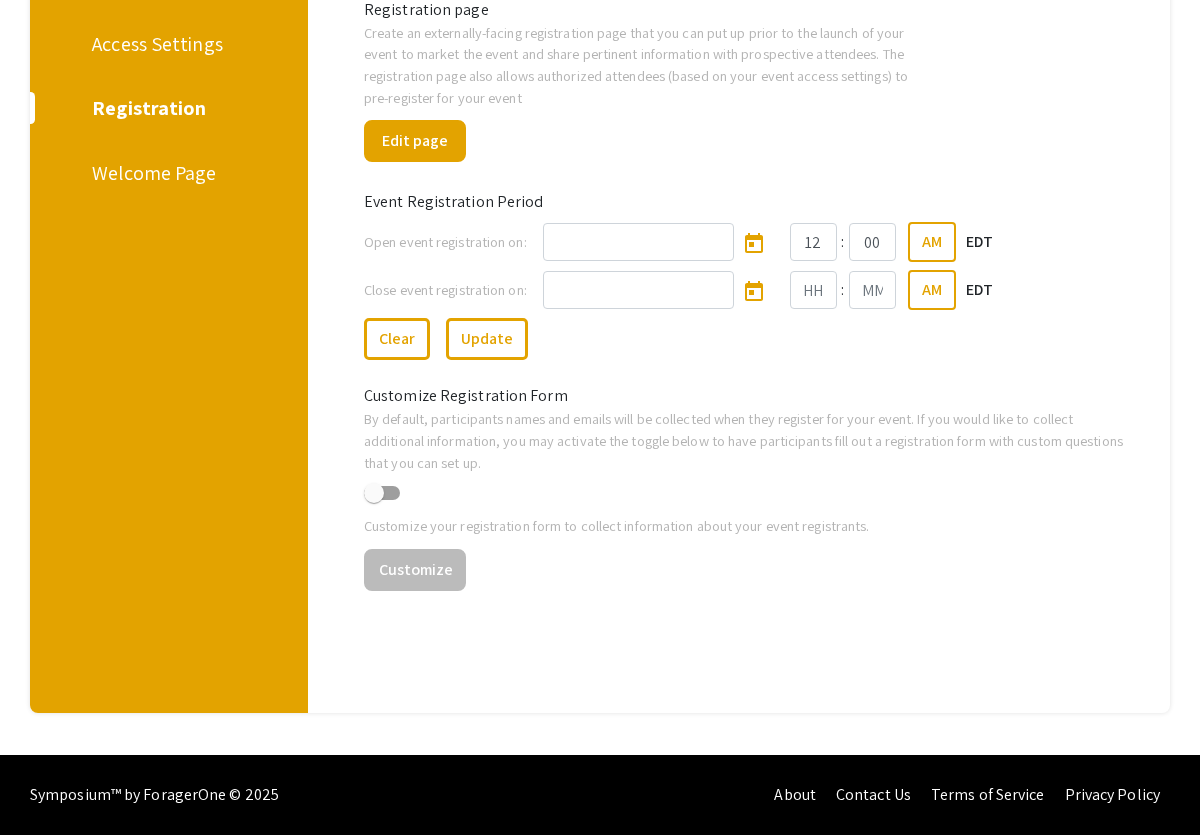 click at bounding box center [374, 493] 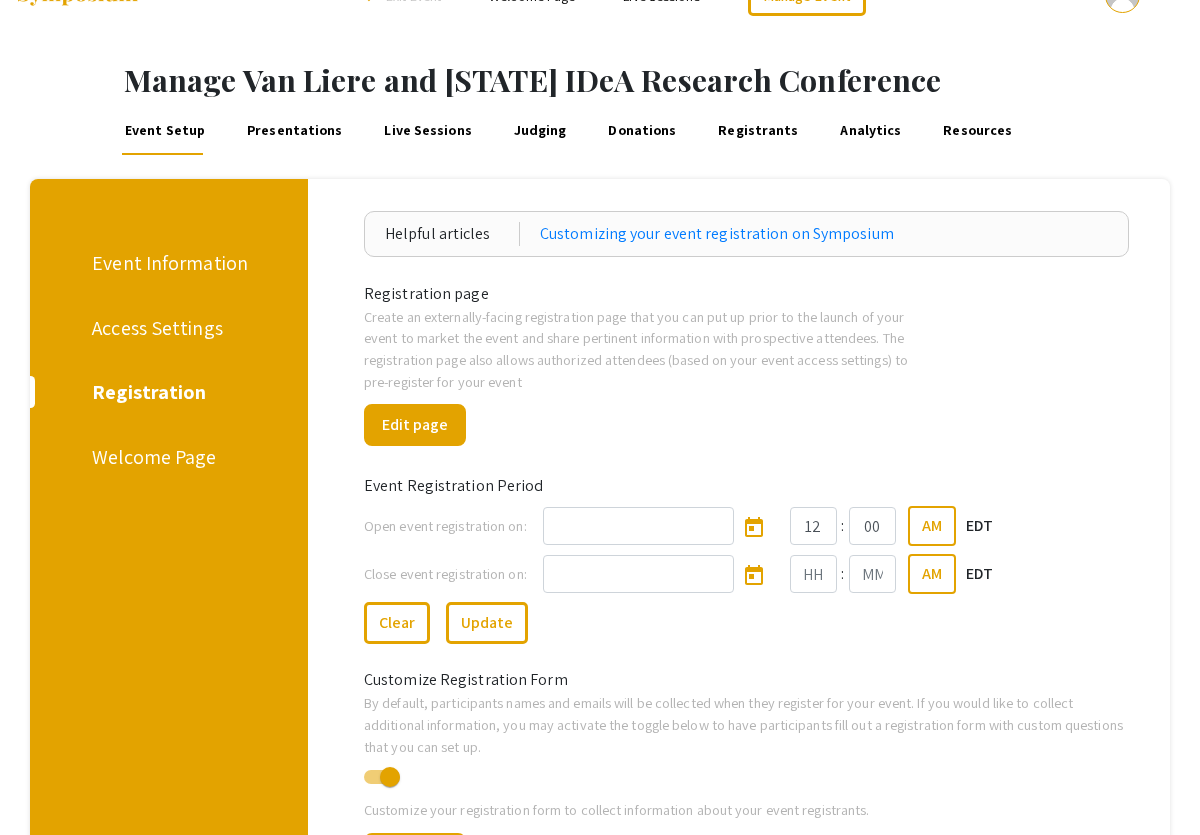 scroll, scrollTop: 0, scrollLeft: 0, axis: both 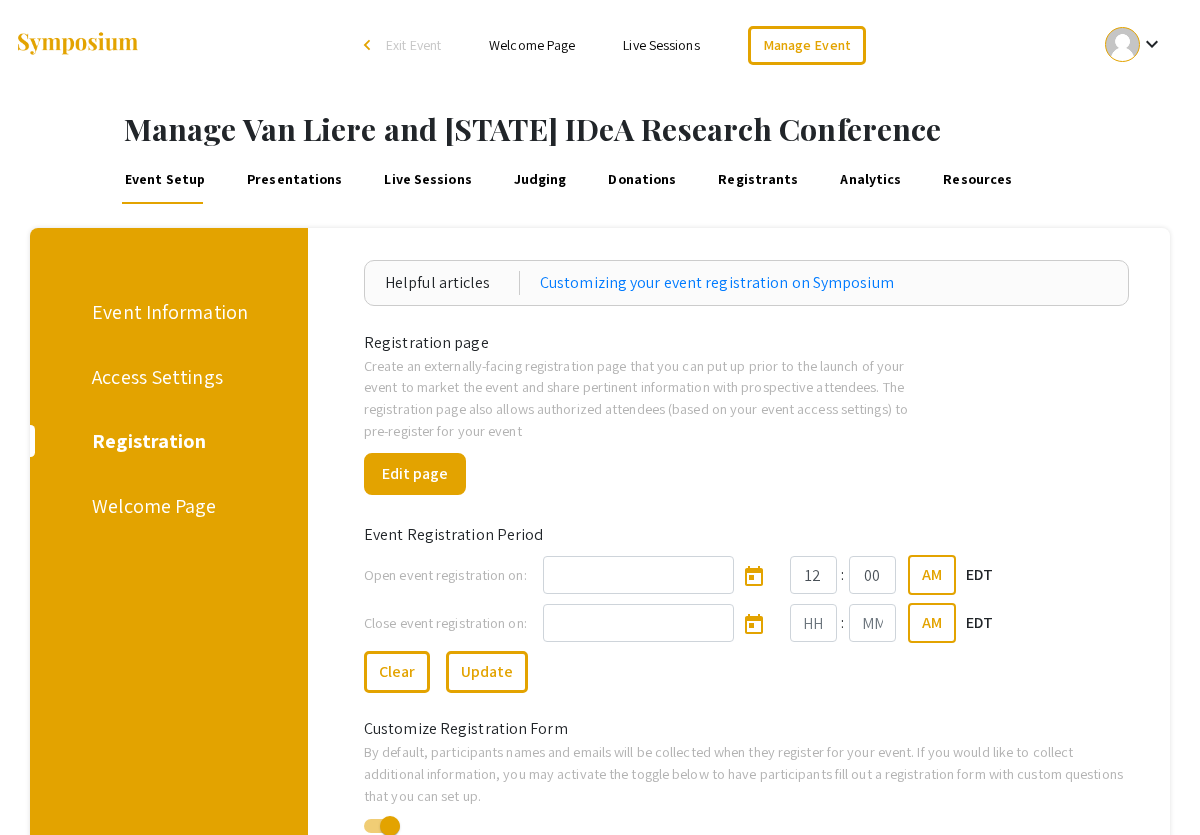 click on "Welcome Page" at bounding box center (164, 506) 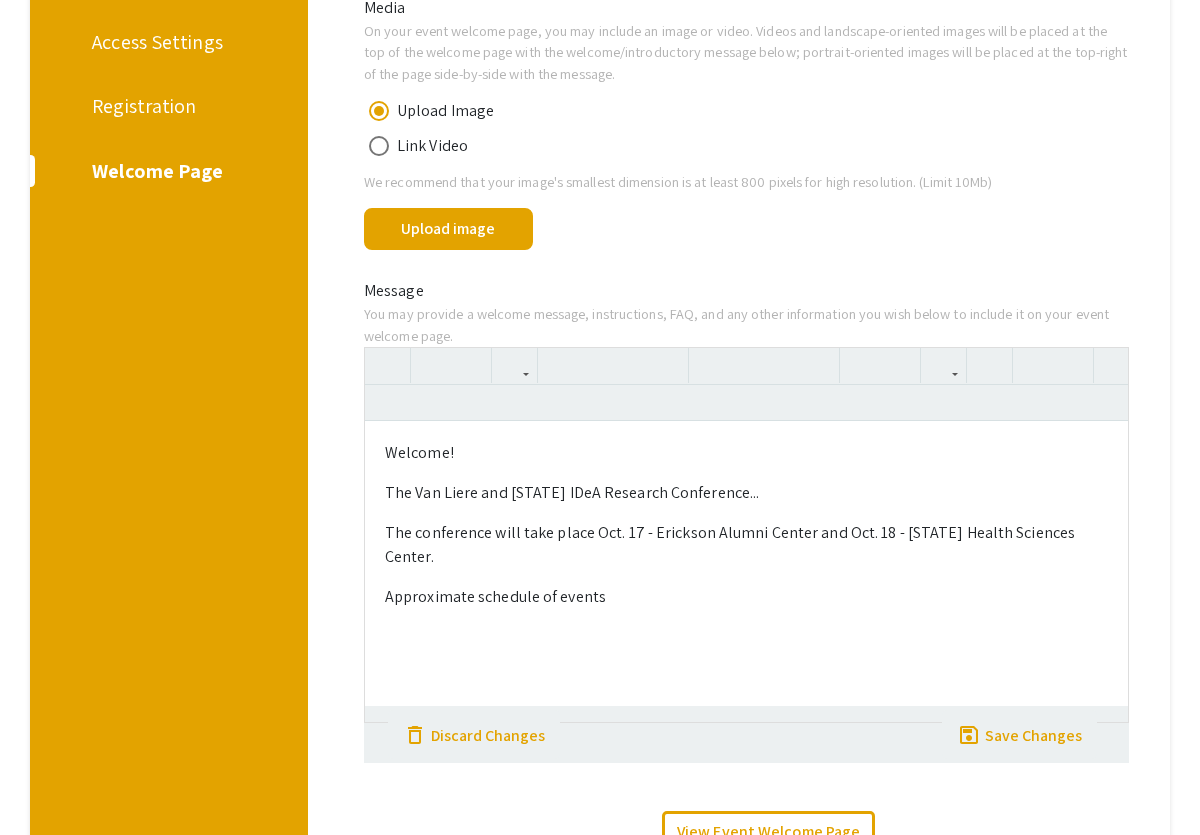 scroll, scrollTop: 343, scrollLeft: 0, axis: vertical 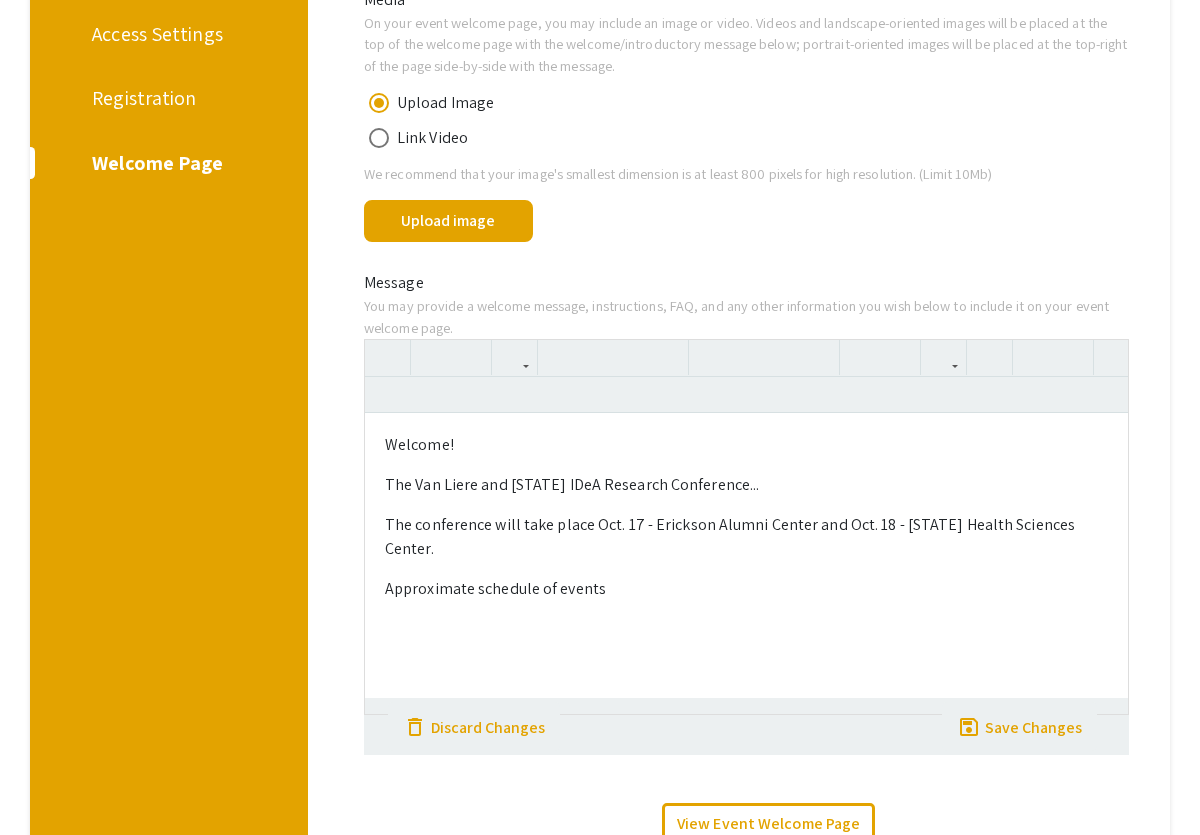 click on "The Van Liere and [STATE] IDeA Research Conference..." at bounding box center (746, 485) 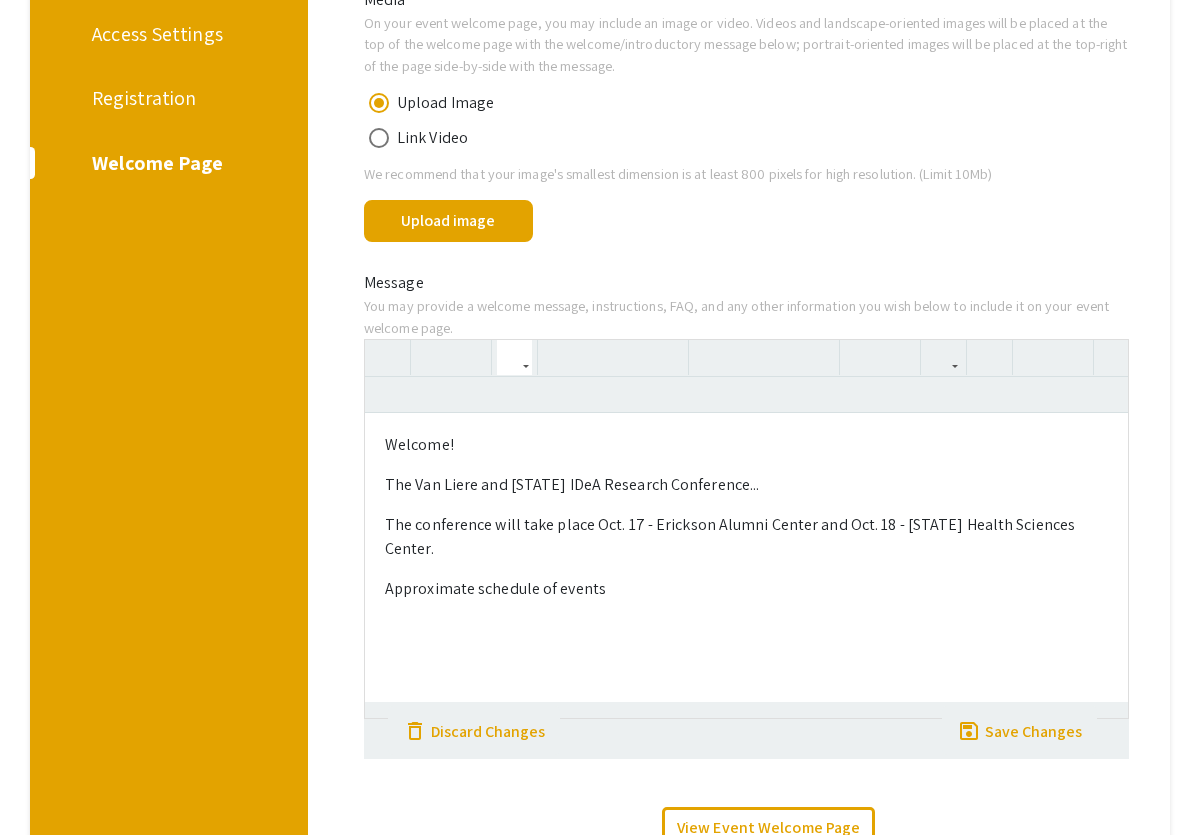 type 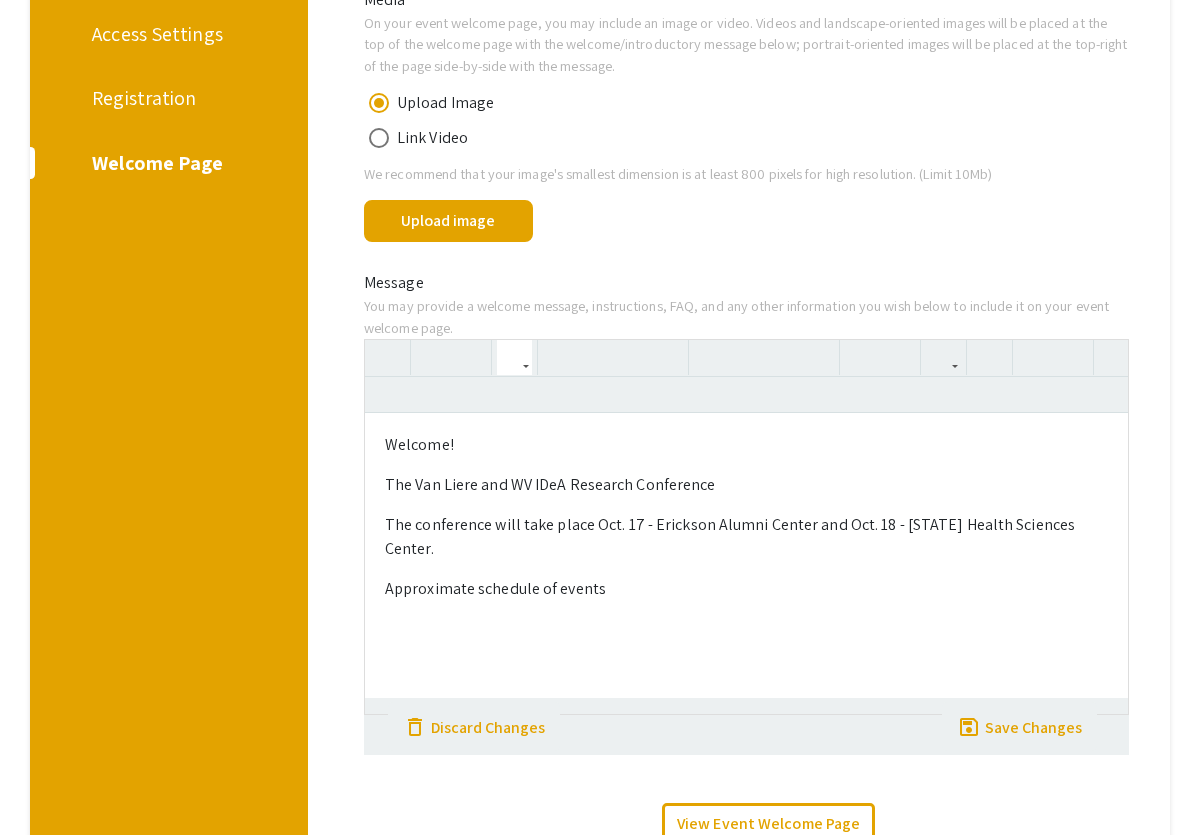 click on "Welcome! The Van Liere and WV IDeA Research Conference The conference will take place Oct. 17 - Erickson Alumni Center and Oct. 18 - WVU Health Sciences Center.  Approximate schedule of events" at bounding box center [746, 563] 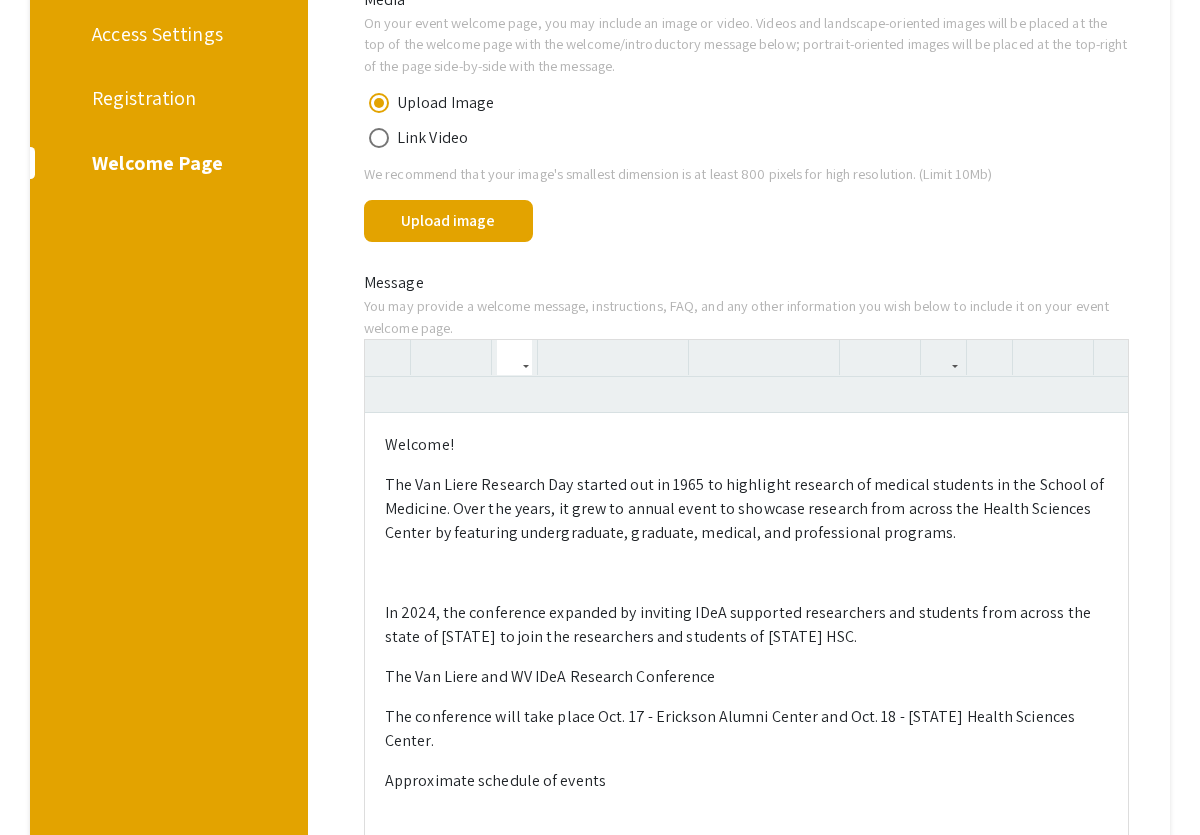 click at bounding box center (746, 573) 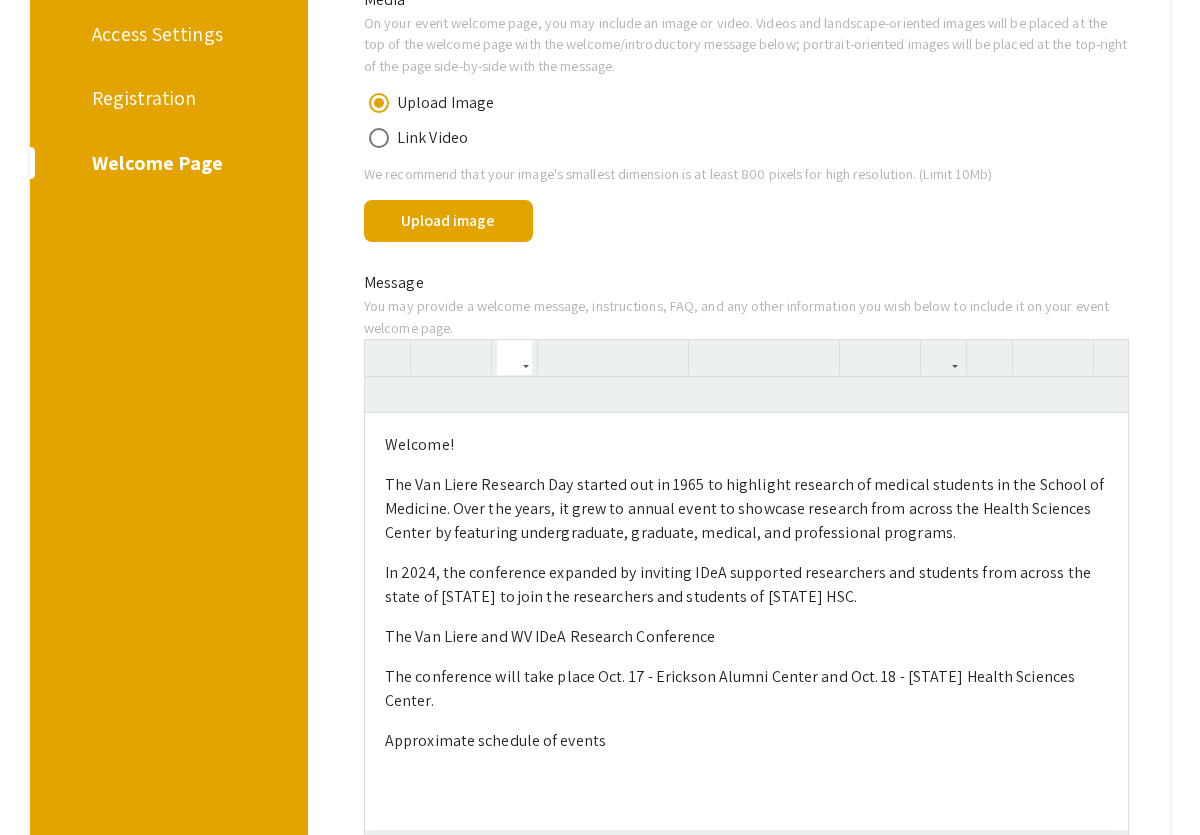 click on "In 2024, the conference expanded by inviting IDeA supported researchers and students from across the state of [STATE] to join the researchers and students of [STATE] HSC." at bounding box center [746, 585] 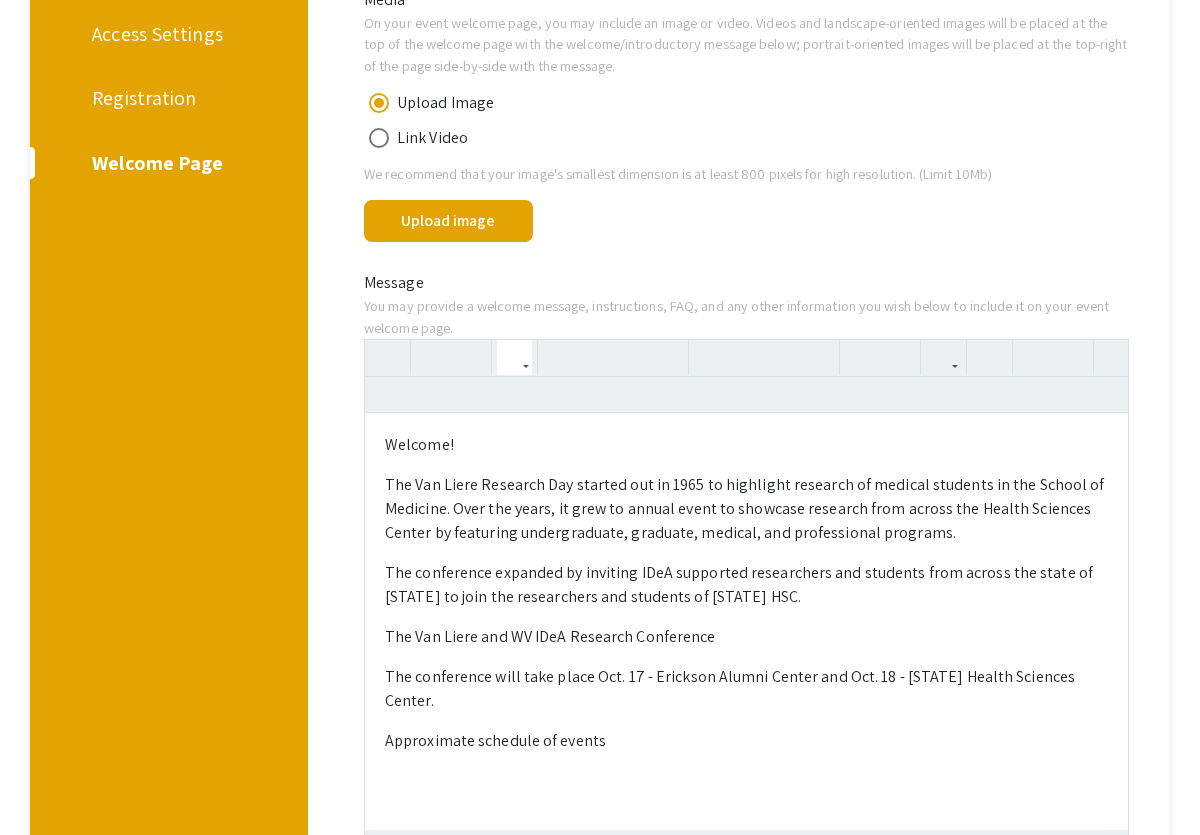 click on "The conference expanded by inviting IDeA supported researchers and students from across the state of [STATE] to join the researchers and students of [STATE] HSC." at bounding box center [746, 585] 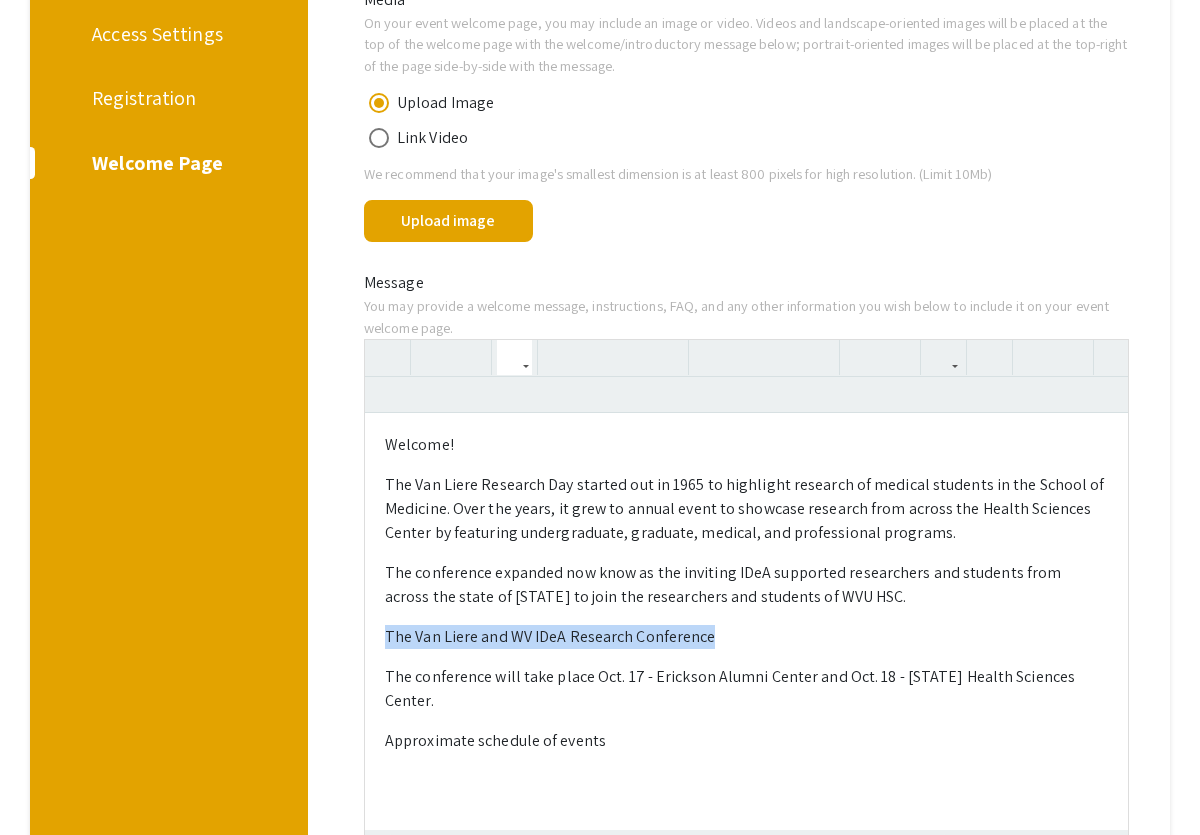 drag, startPoint x: 716, startPoint y: 634, endPoint x: 382, endPoint y: 632, distance: 334.00598 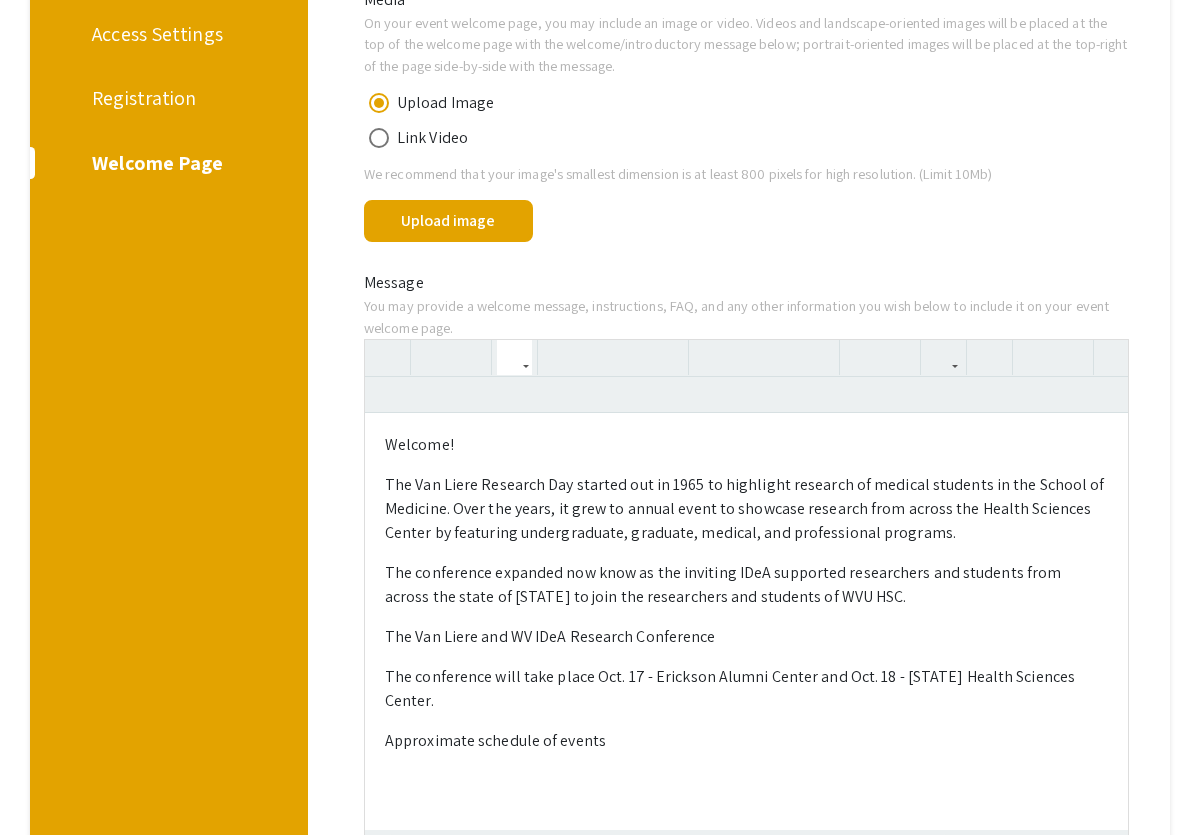 click on "The conference expanded now know as the inviting IDeA supported researchers and students from across the state of [STATE] to join the researchers and students of WVU HSC." at bounding box center (746, 585) 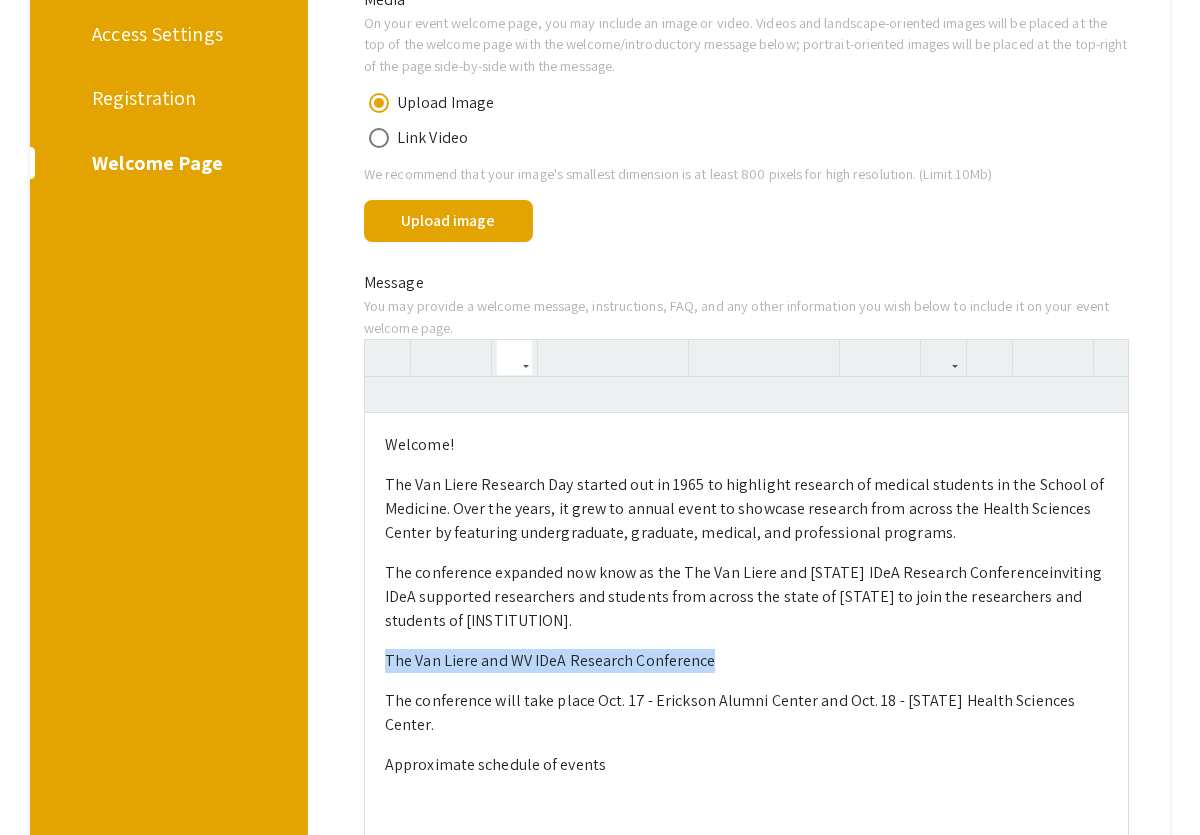 drag, startPoint x: 718, startPoint y: 663, endPoint x: 311, endPoint y: 667, distance: 407.01965 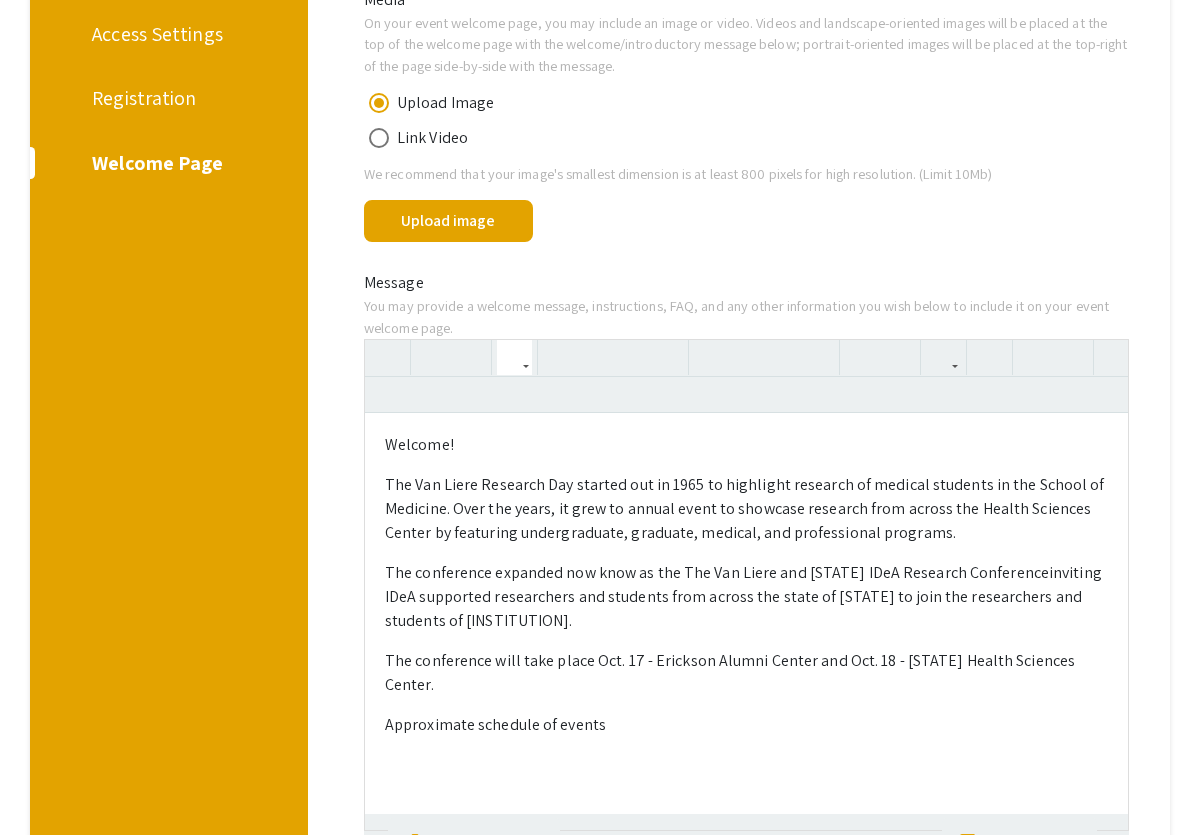 click on "The conference expanded now know as the The Van Liere and [STATE] IDeA Research Conferenceinviting IDeA supported researchers and students from across the state of [STATE] to join the researchers and students of [INSTITUTION]." at bounding box center (746, 597) 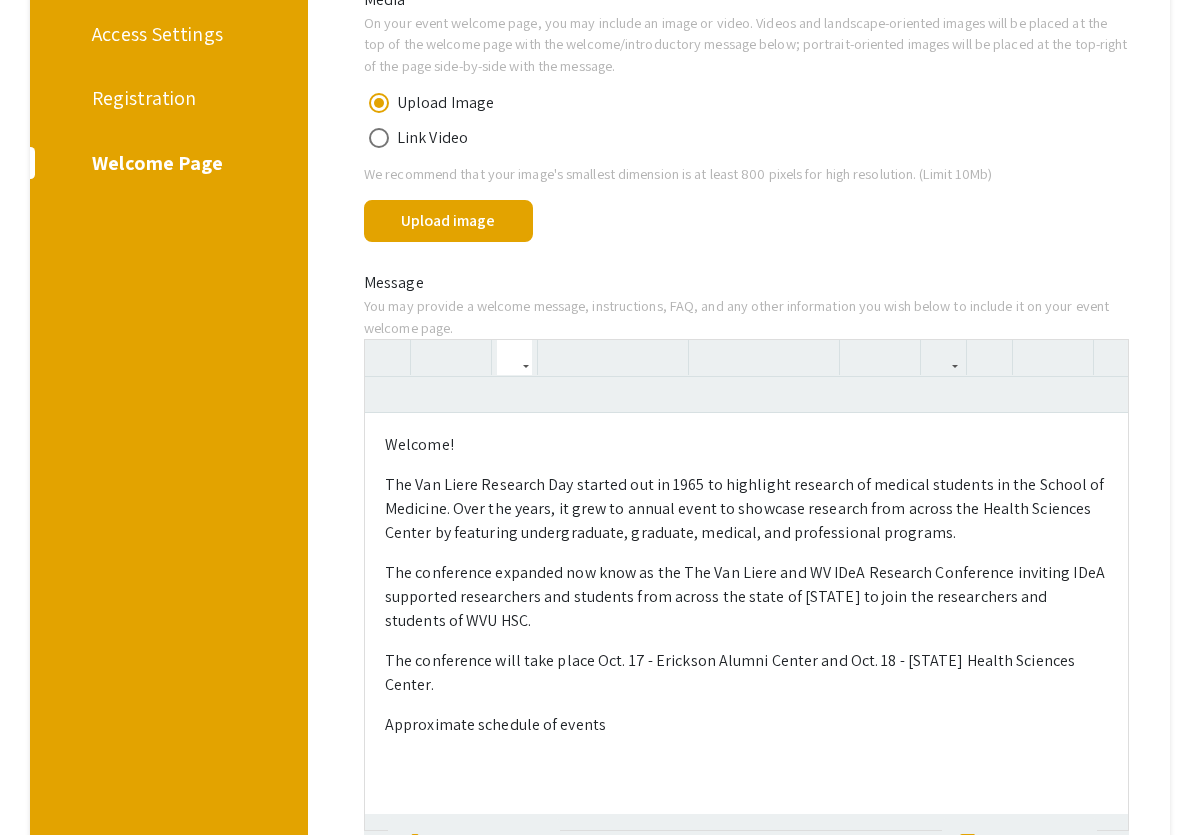 click on "The Van Liere Research Day started out in 1965 to highlight research of medical students in the School of Medicine. Over the years, it grew to annual event to showcase research from across the Health Sciences Center by featuring undergraduate, graduate, medical, and professional programs." at bounding box center [746, 509] 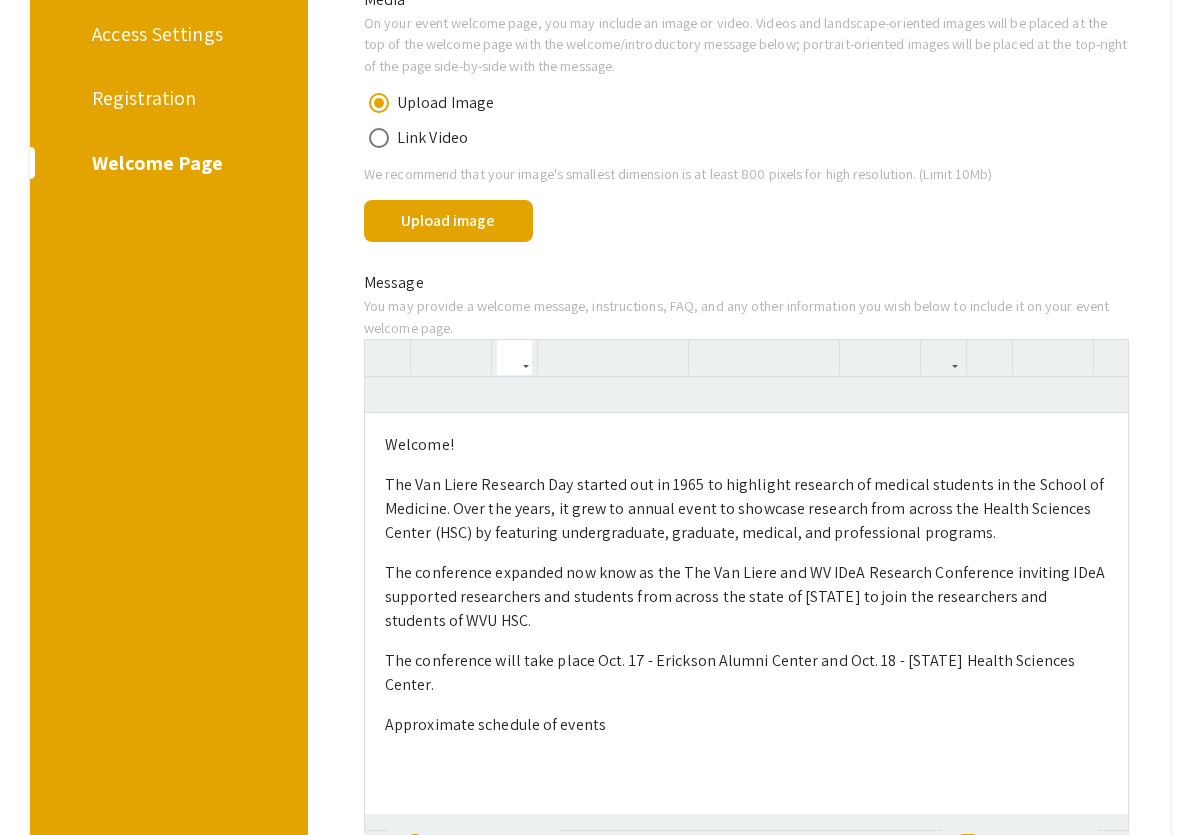 click on "Approximate schedule of events" at bounding box center [746, 725] 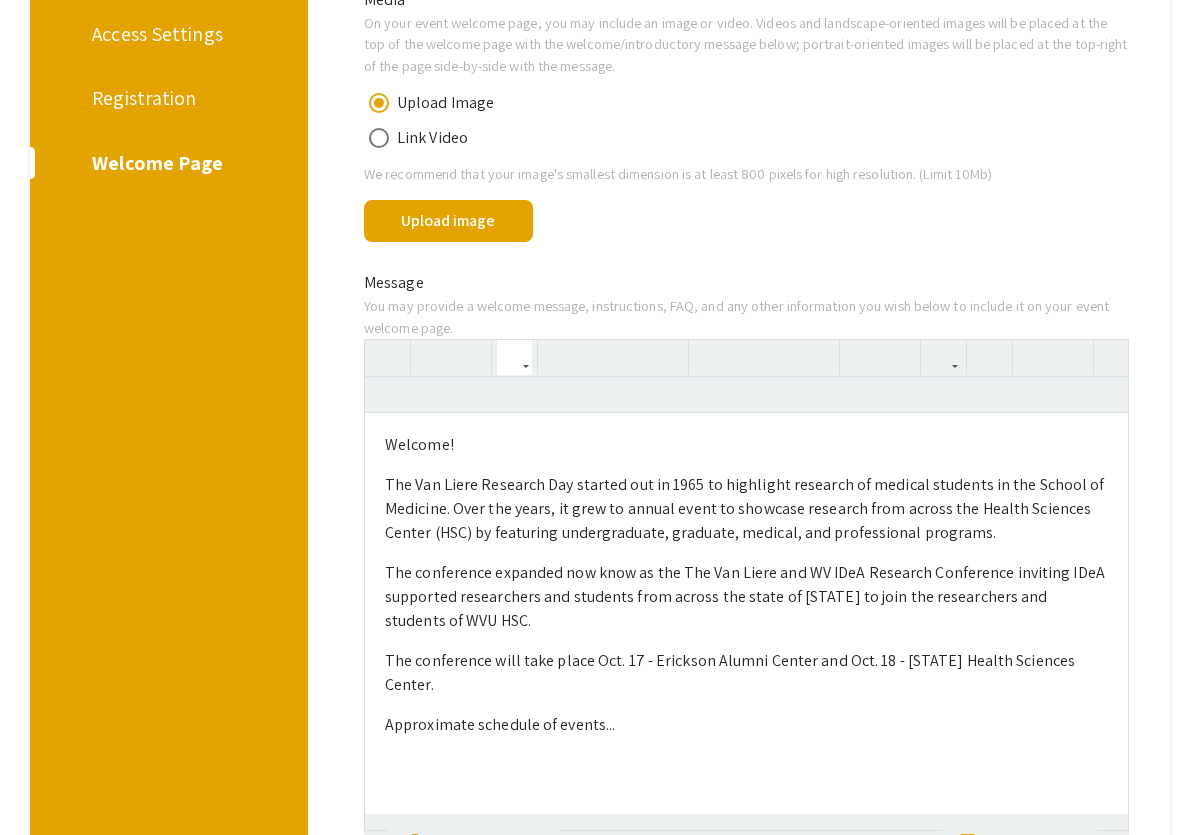 click on "The conference expanded now know as the The Van Liere and WV IDeA Research Conference inviting IDeA supported researchers and students from across the state of [STATE] to join the researchers and students of WVU HSC." at bounding box center (746, 597) 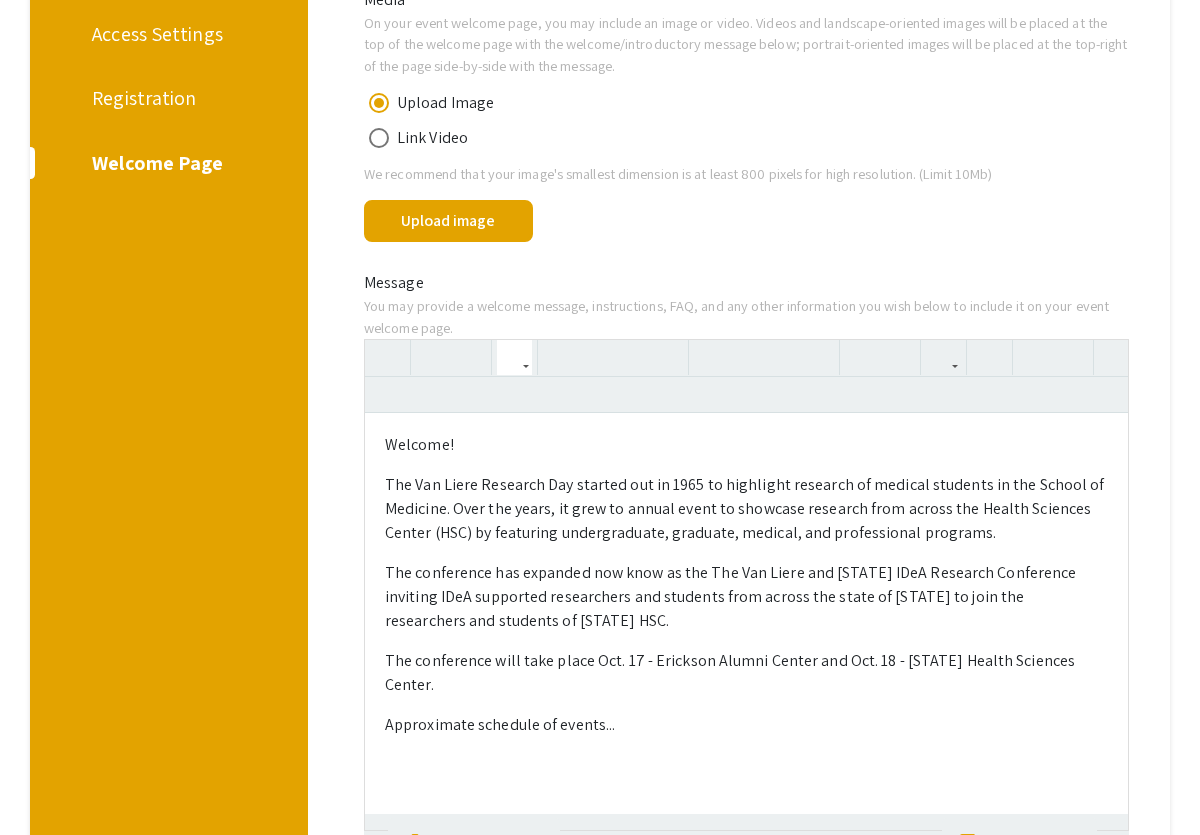 click on "The conference has expanded now know as the The Van Liere and [STATE] IDeA Research Conference inviting IDeA supported researchers and students from across the state of [STATE] to join the researchers and students of [STATE] HSC." at bounding box center [746, 597] 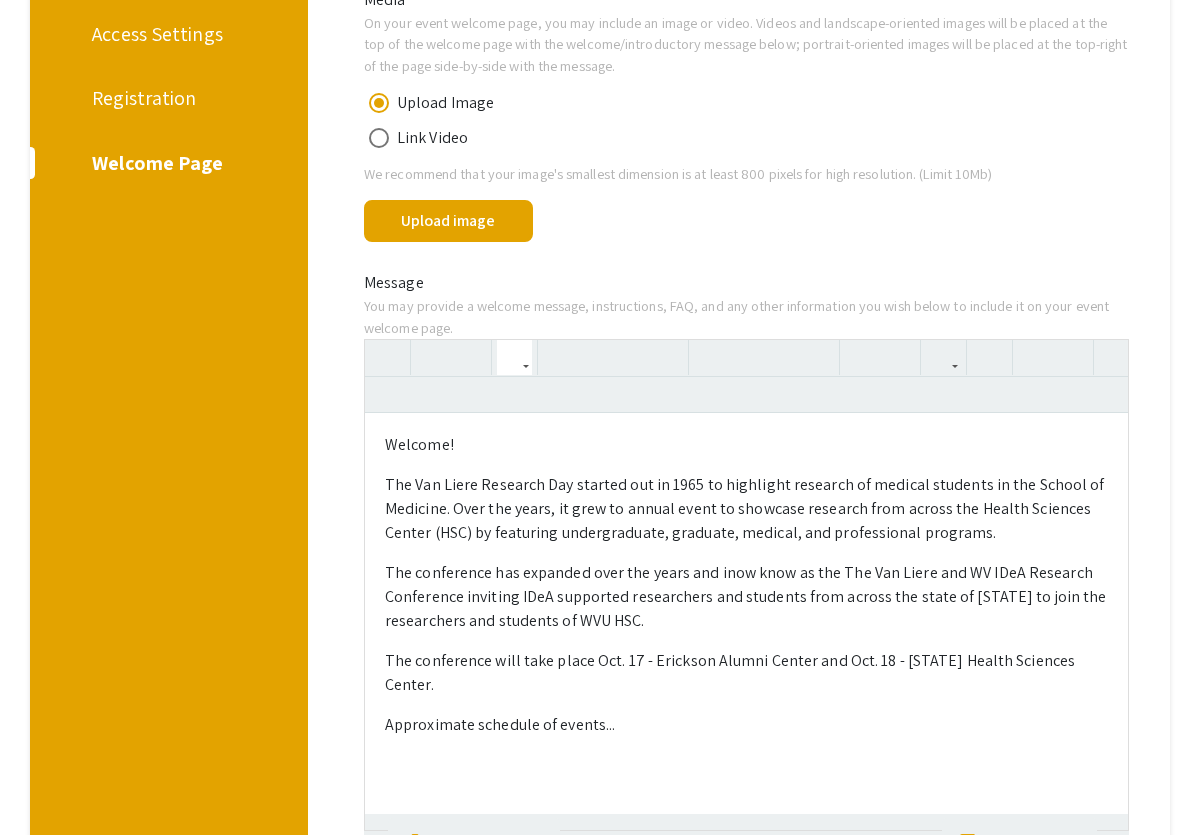 type on "<p>Welcome!</p><p>The Van Liere Research Day started out in 1965 to highlight research of medical students in the School of Medicine. Over the years, it grew to annual event to showcase research from across the Health Sciences Center (HSC) by featuring undergraduate, graduate, medical, and professional programs.&nbsp;</p><p>The conference has expanded over the years and is now know as the The Van Liere and WV IDeA Research Conference inviting IDeA supported researchers and students from across the state of [STATE] to join the researchers and students of WVU HSC.</p><p>The conference will take place Oct. 17 - Erickson Alumni Center and Oct. 18 - WVU Health Sciences Center.&nbsp;</p><p>Approximate schedule of events...</p><p><br></p><p><br></p><p>
</p>" 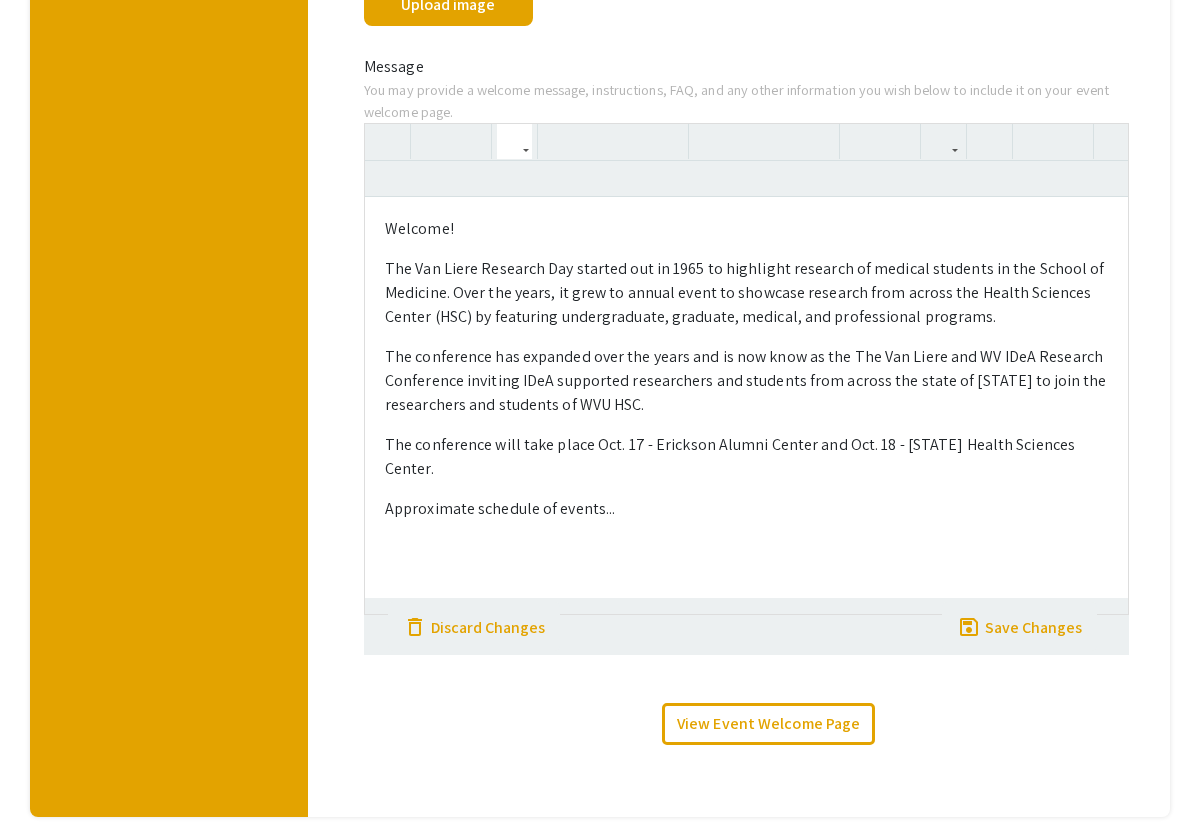 scroll, scrollTop: 663, scrollLeft: 0, axis: vertical 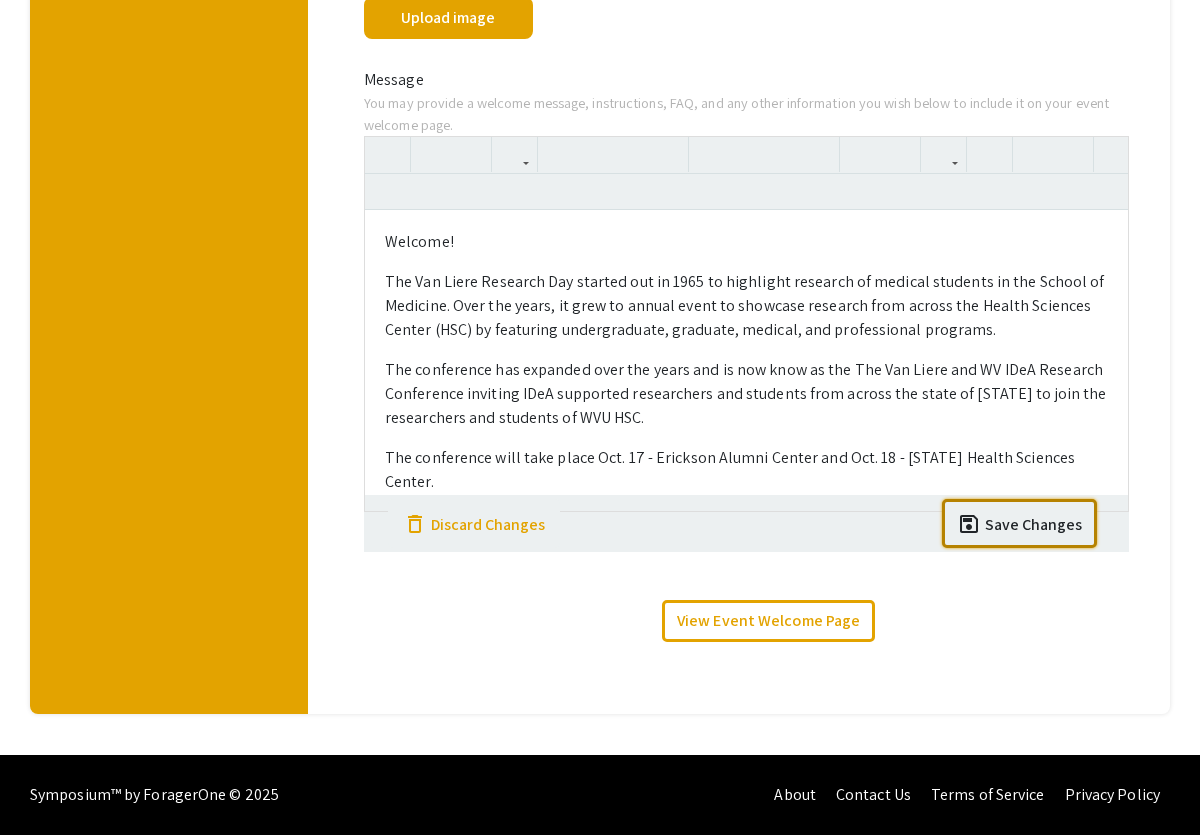 click on "save save Save Changes" at bounding box center (1019, 523) 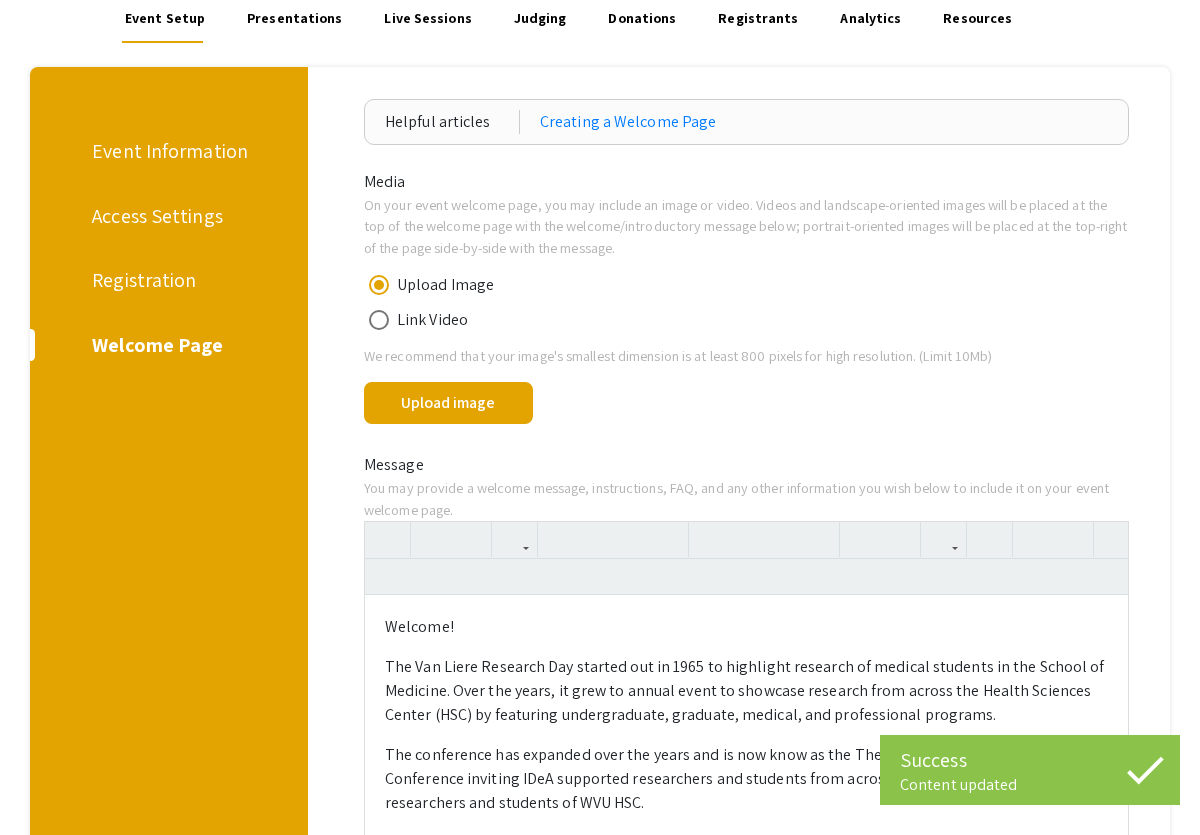 scroll, scrollTop: 130, scrollLeft: 0, axis: vertical 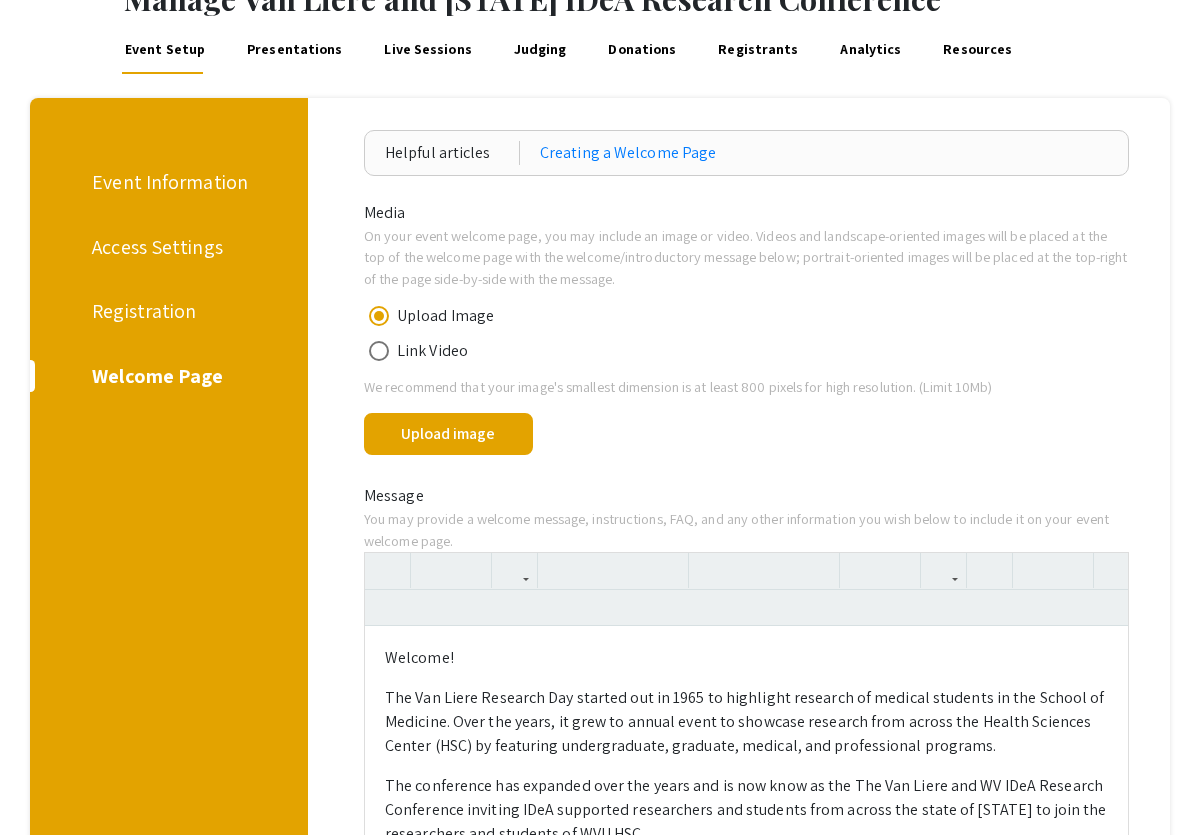 click on "Registrants" at bounding box center (758, 50) 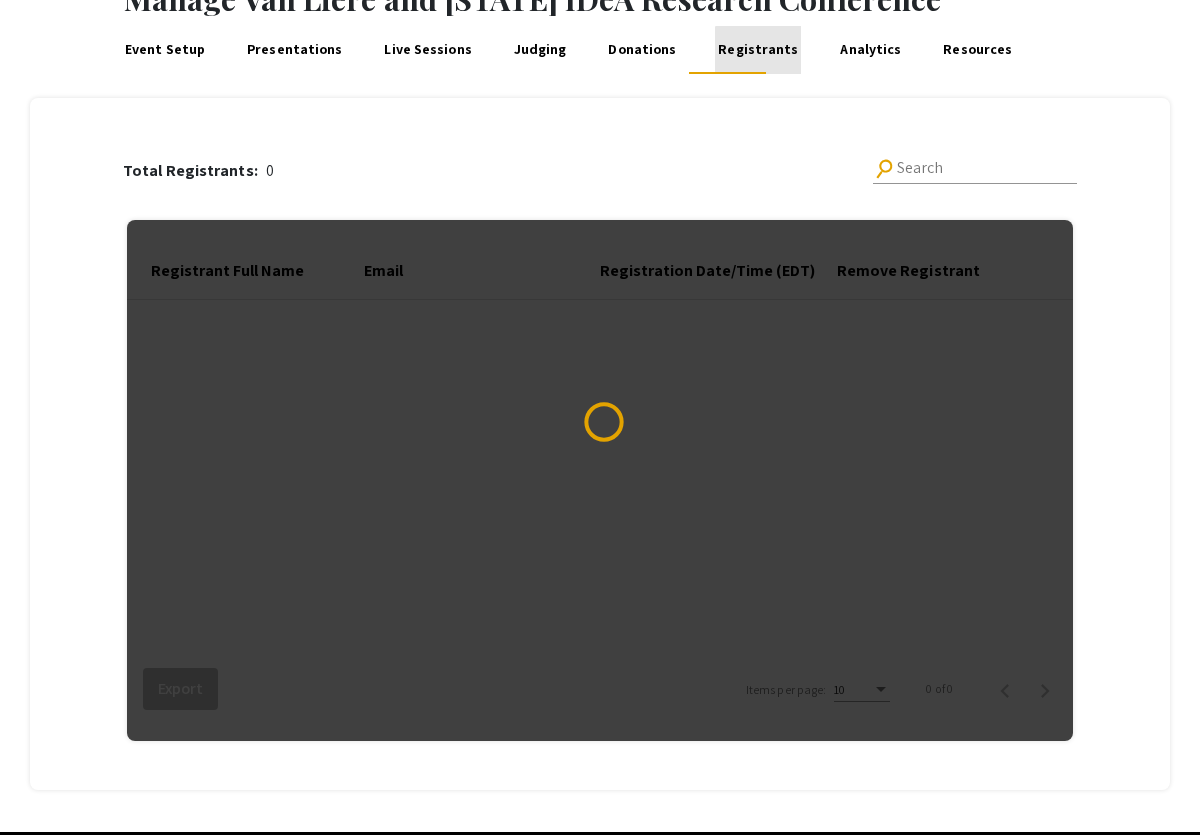 scroll, scrollTop: 0, scrollLeft: 0, axis: both 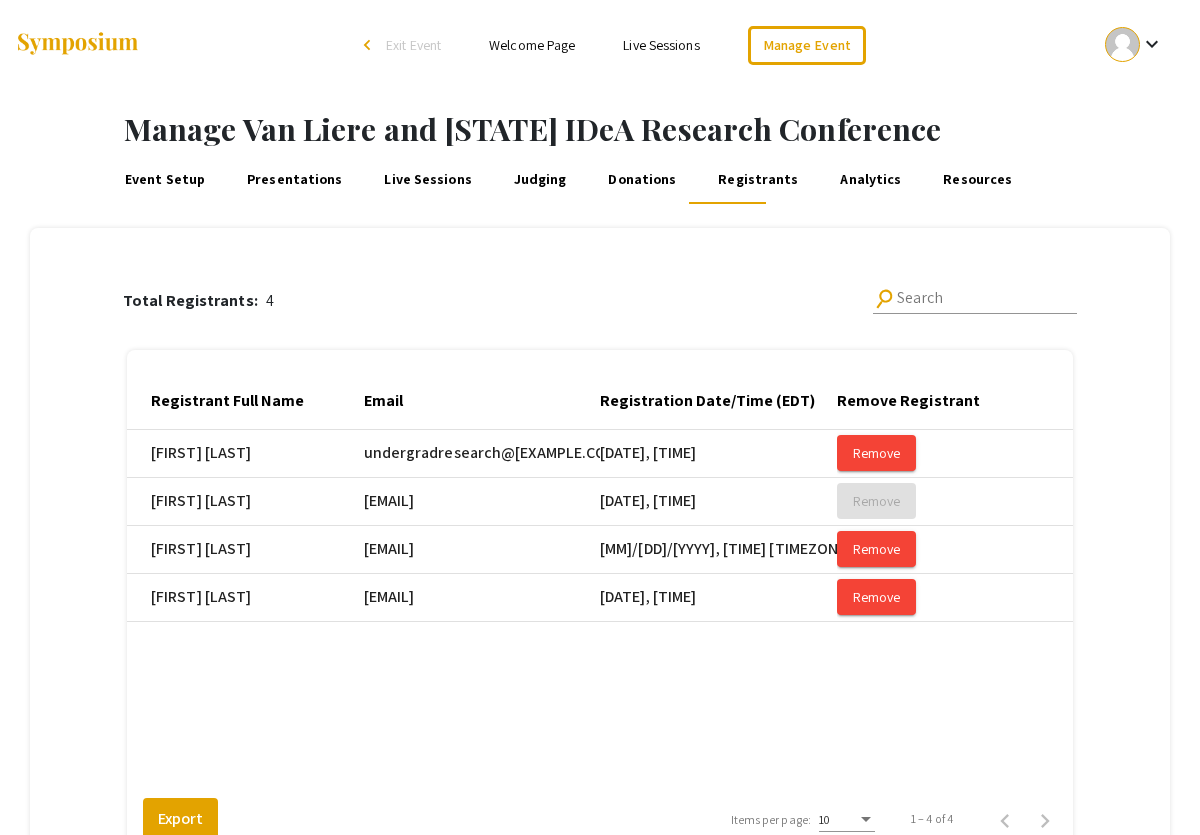 click on "Welcome Page" at bounding box center (532, 45) 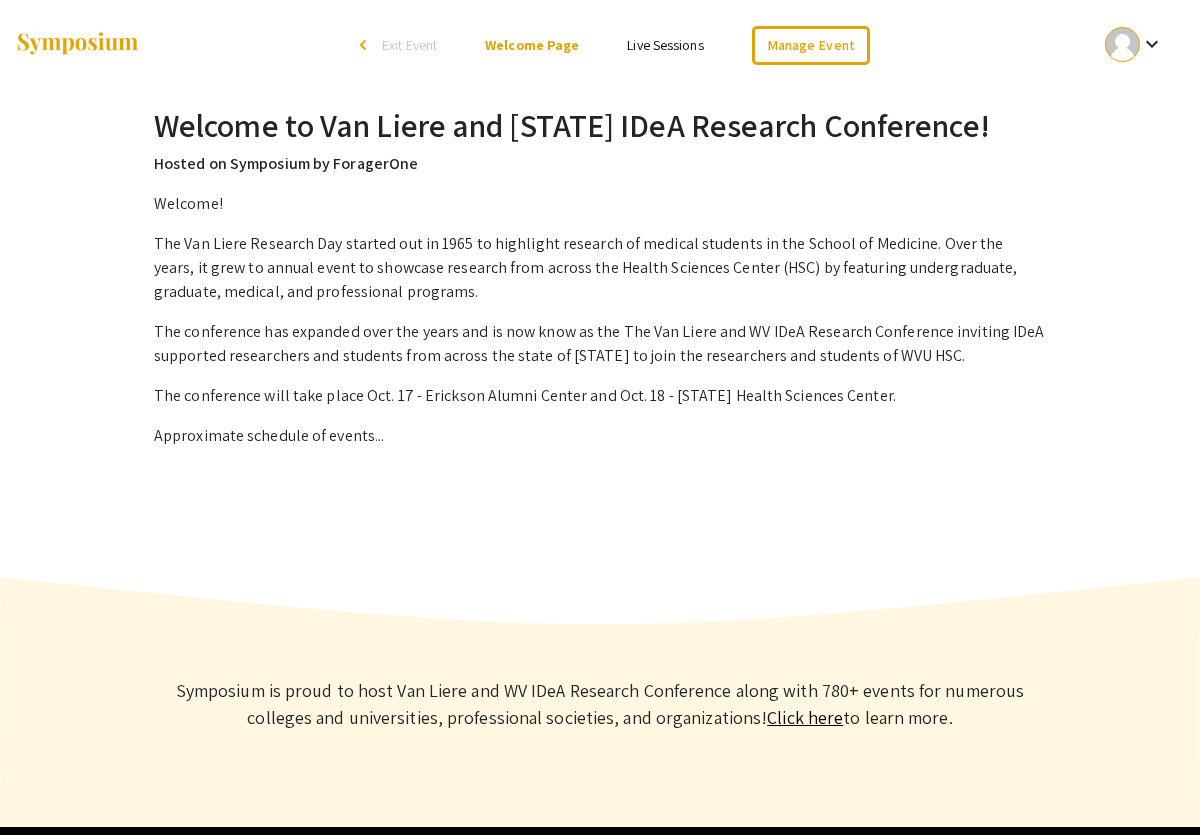 click on "Live Sessions" at bounding box center (665, 45) 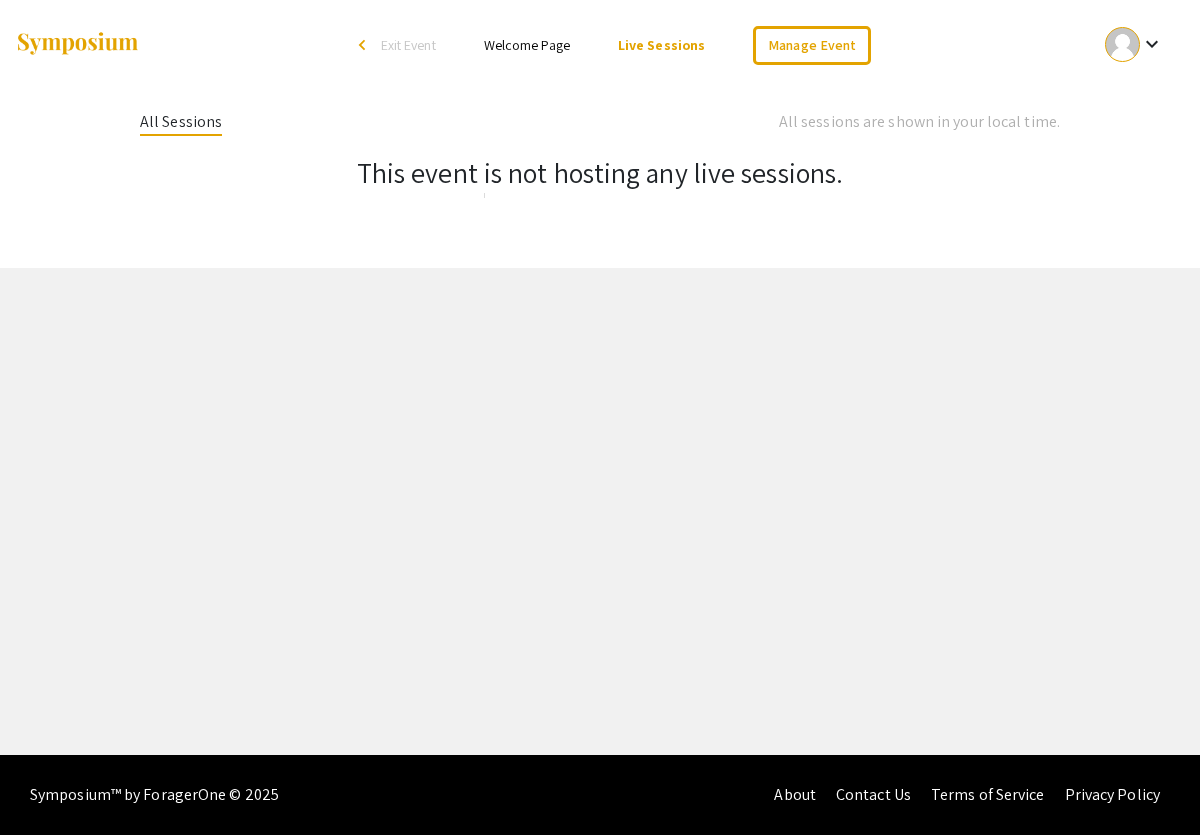 click on "Welcome Page" at bounding box center [527, 45] 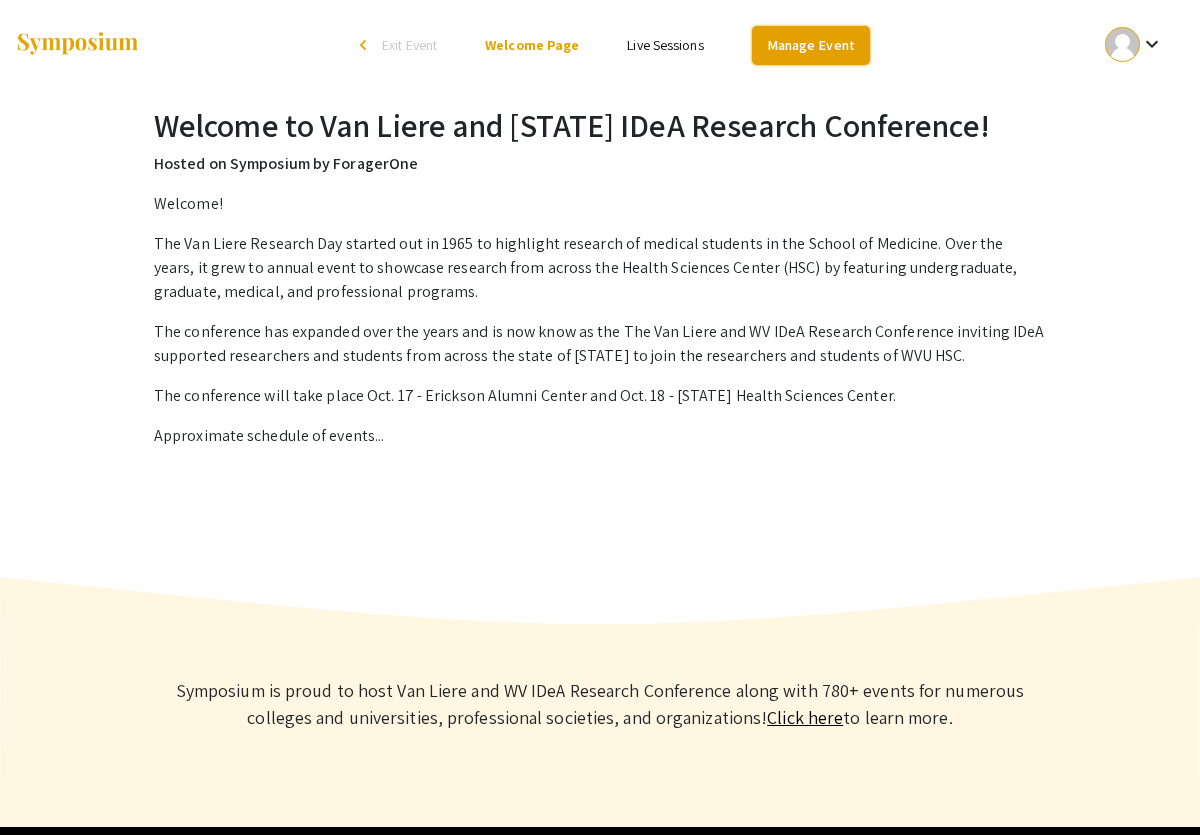 click on "Manage Event" at bounding box center (811, 45) 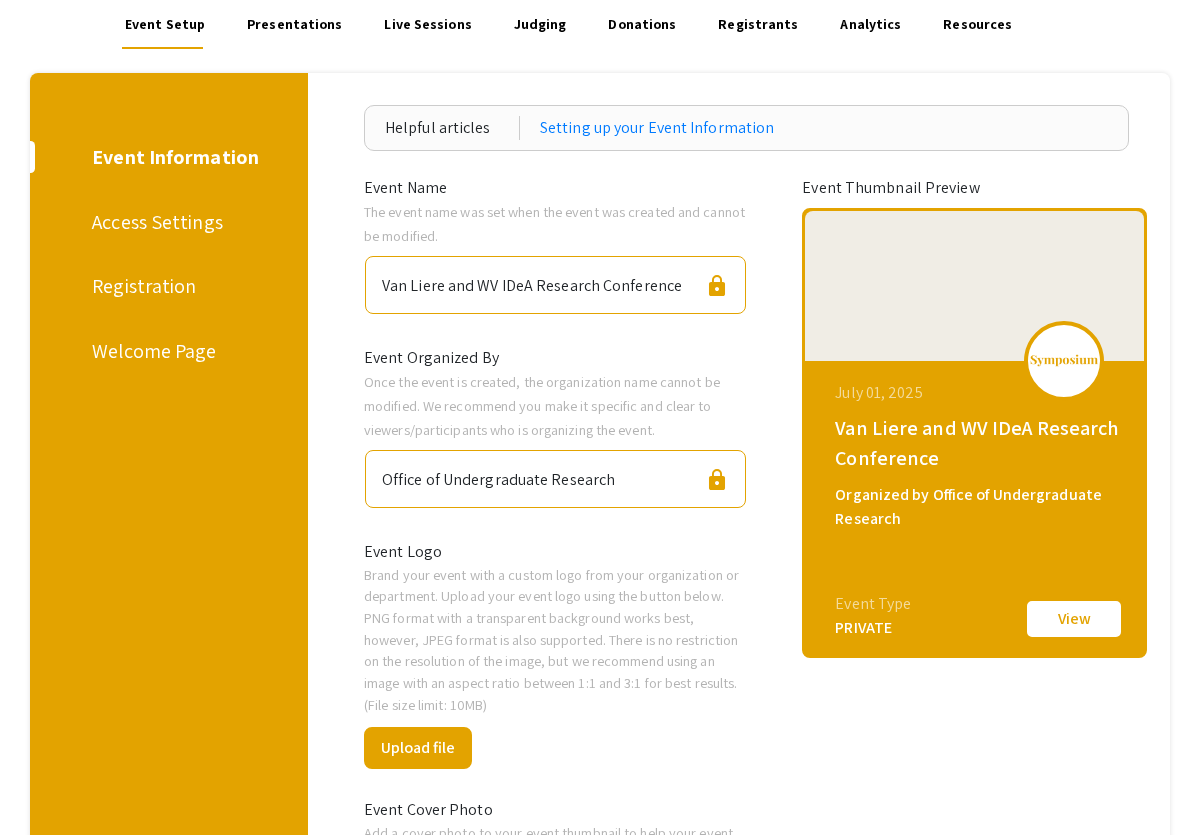 scroll, scrollTop: 157, scrollLeft: 0, axis: vertical 